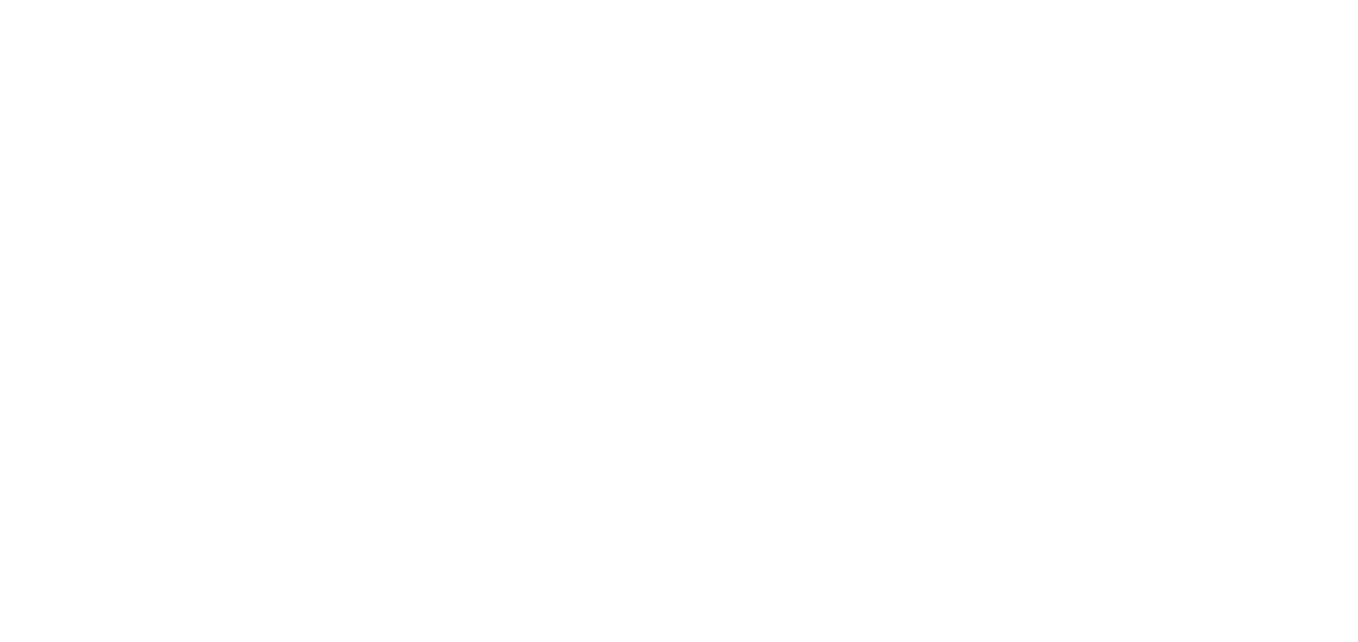scroll, scrollTop: 0, scrollLeft: 0, axis: both 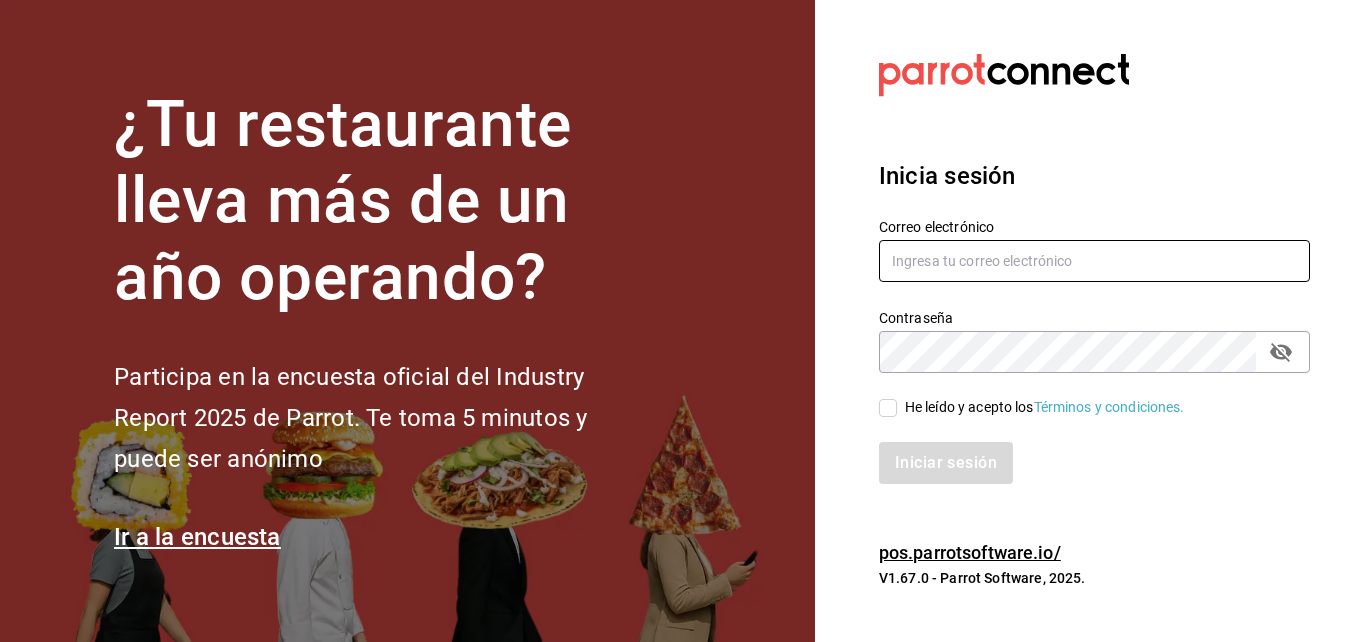 type on "[USERNAME]@example.com" 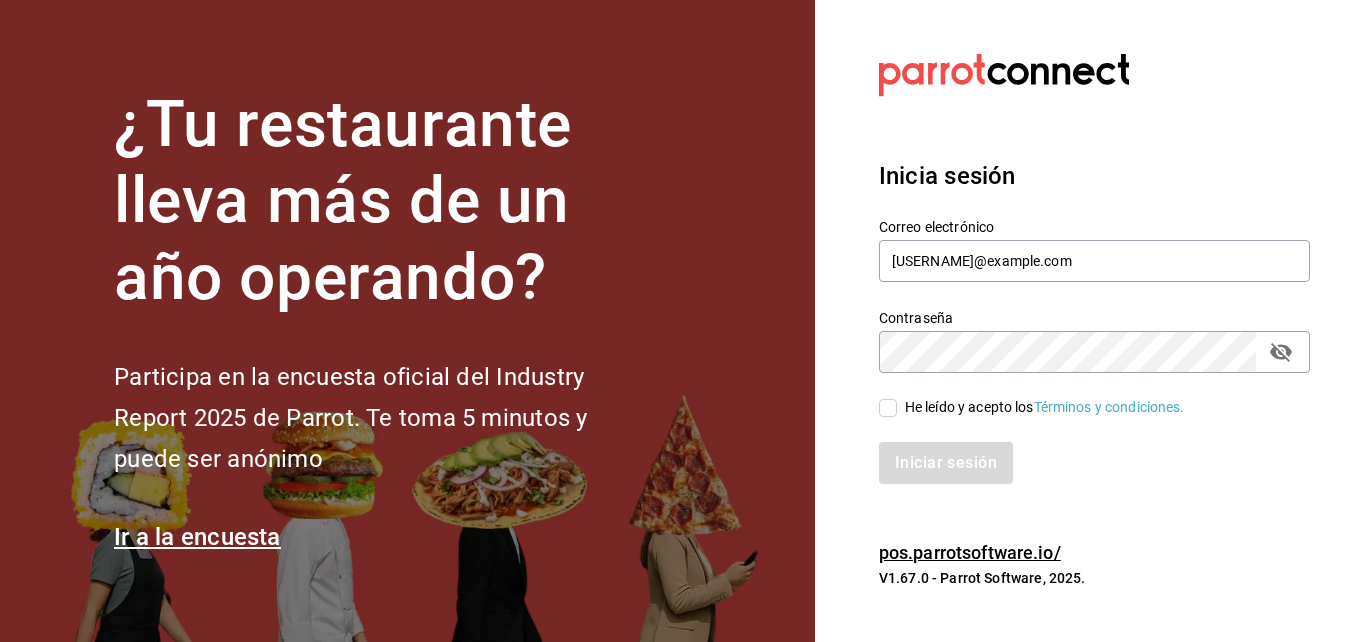click on "He leído y acepto los  Términos y condiciones." at bounding box center [888, 408] 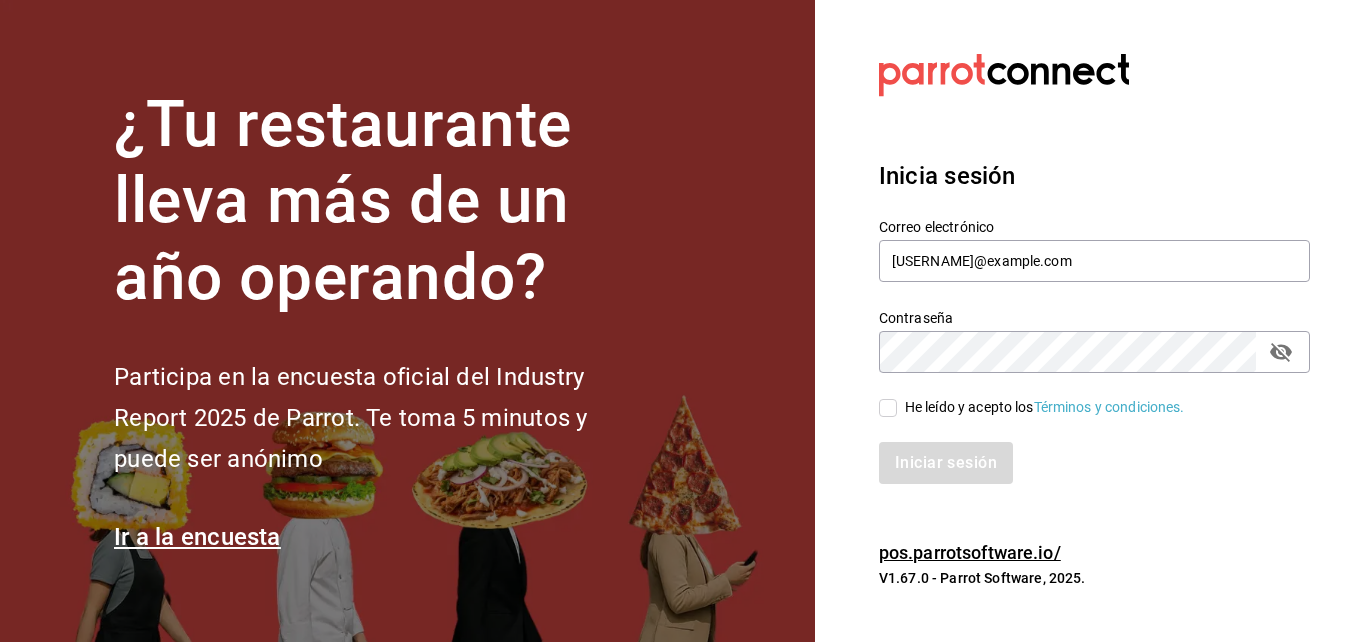 checkbox on "true" 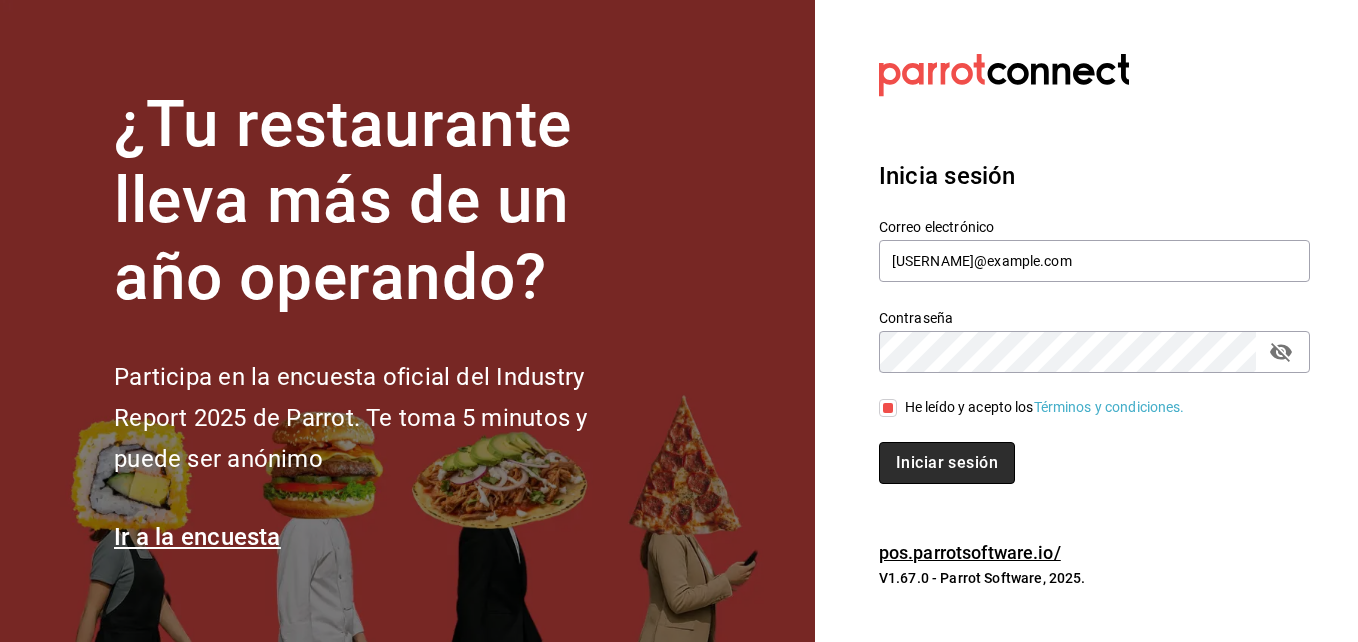 click on "Iniciar sesión" at bounding box center [947, 463] 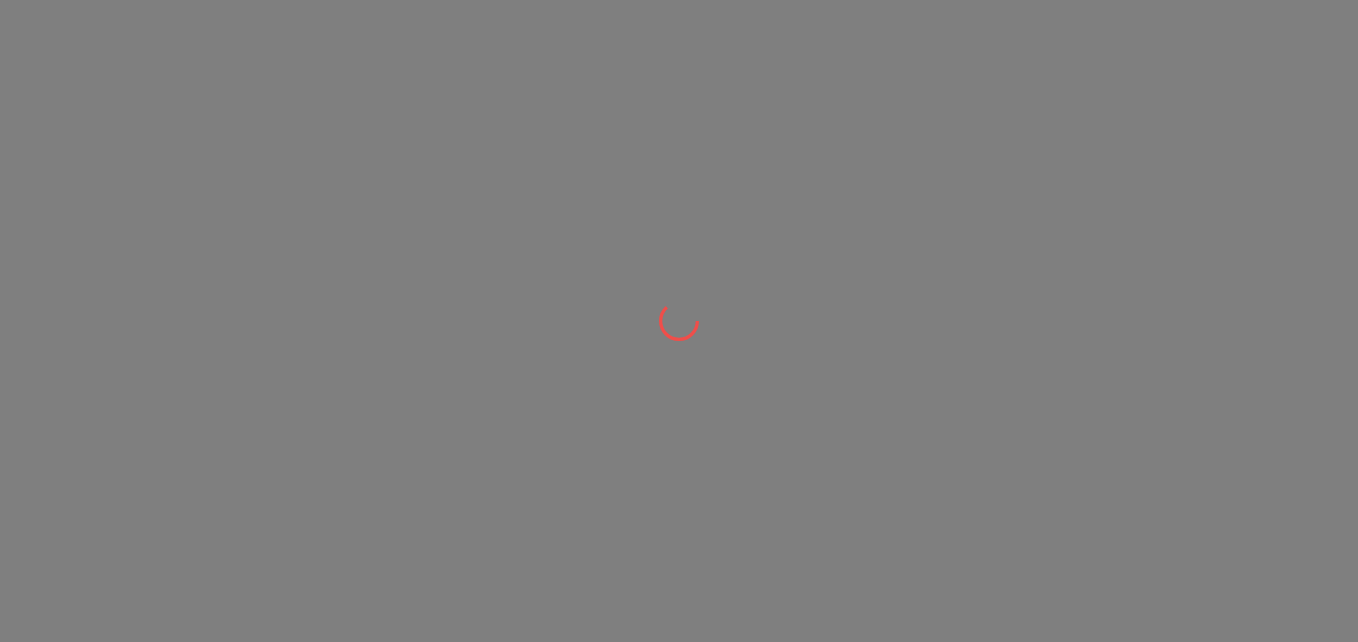 scroll, scrollTop: 0, scrollLeft: 0, axis: both 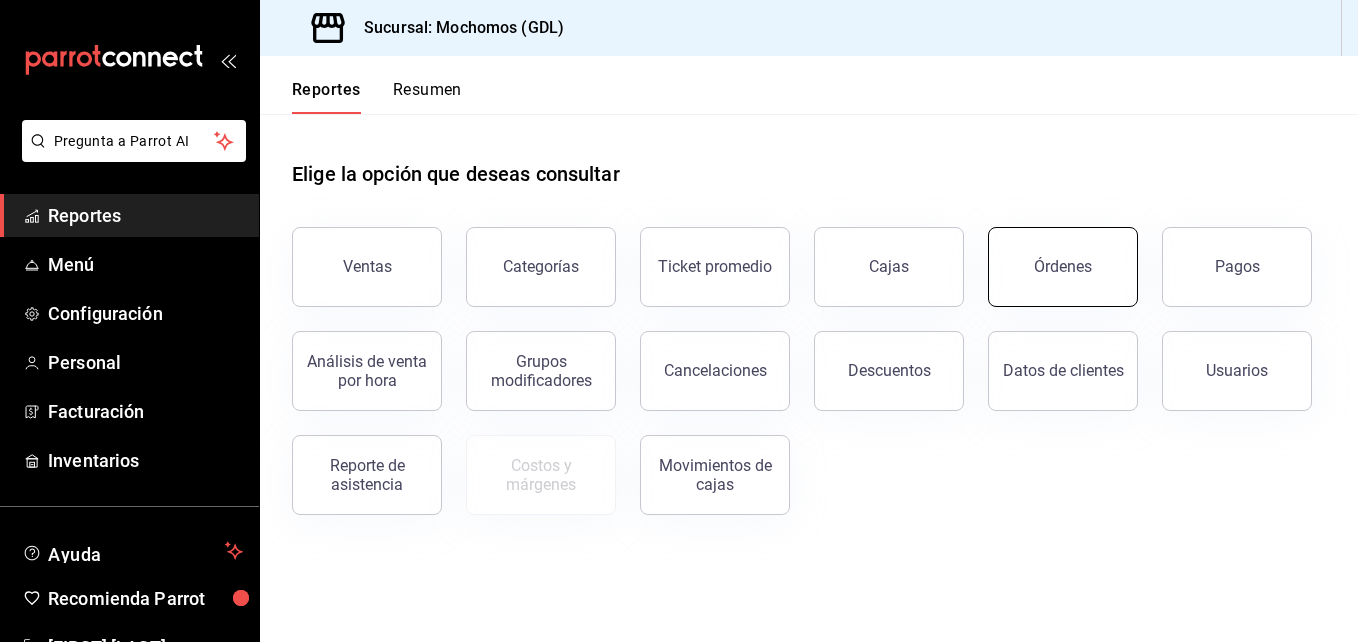 click on "Órdenes" at bounding box center [1063, 267] 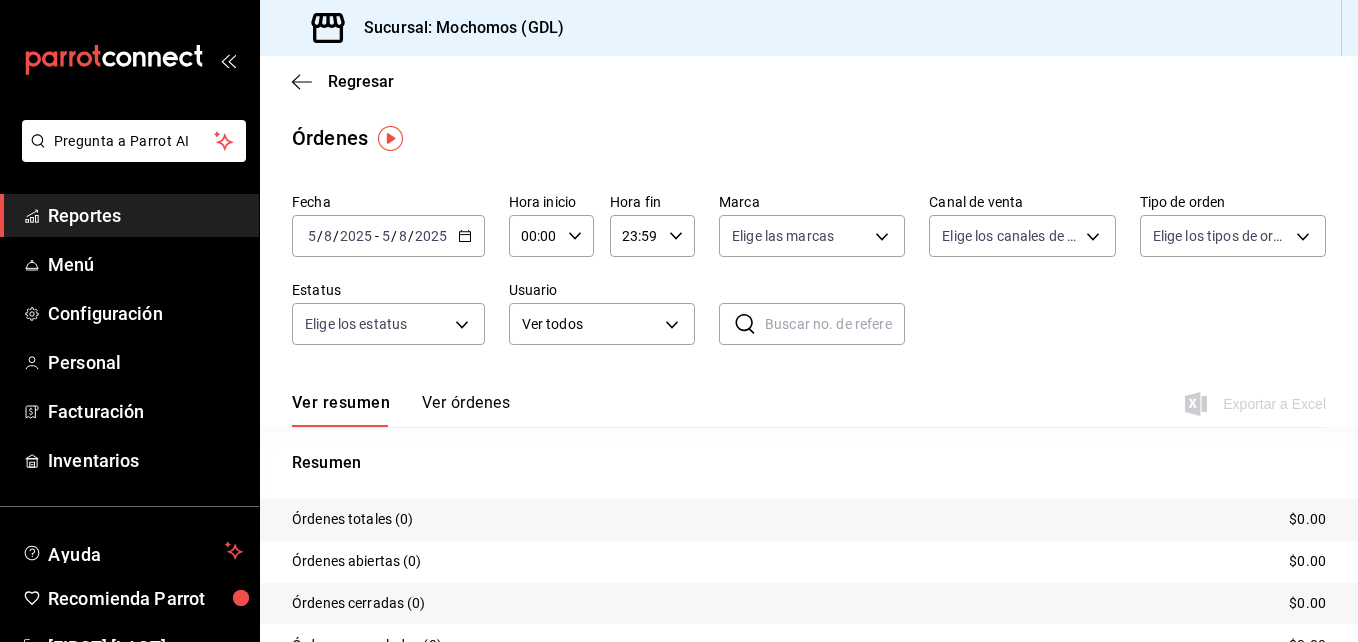 click on "00:00 Hora inicio" at bounding box center (551, 236) 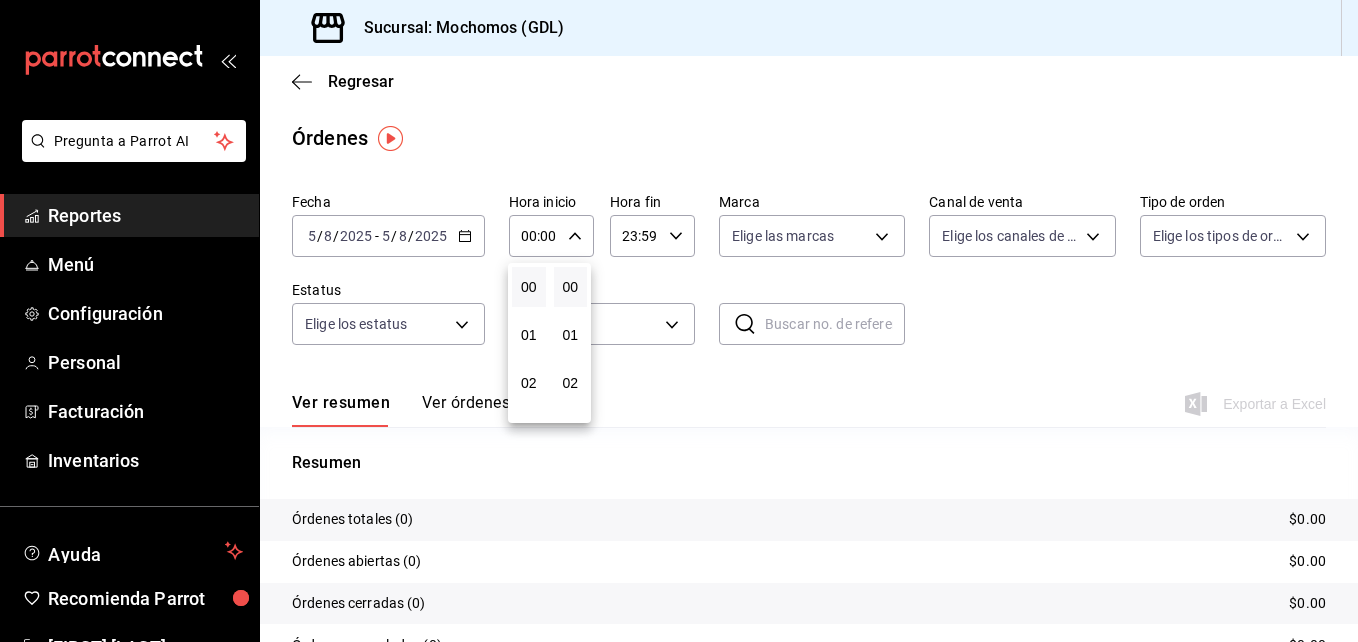 type 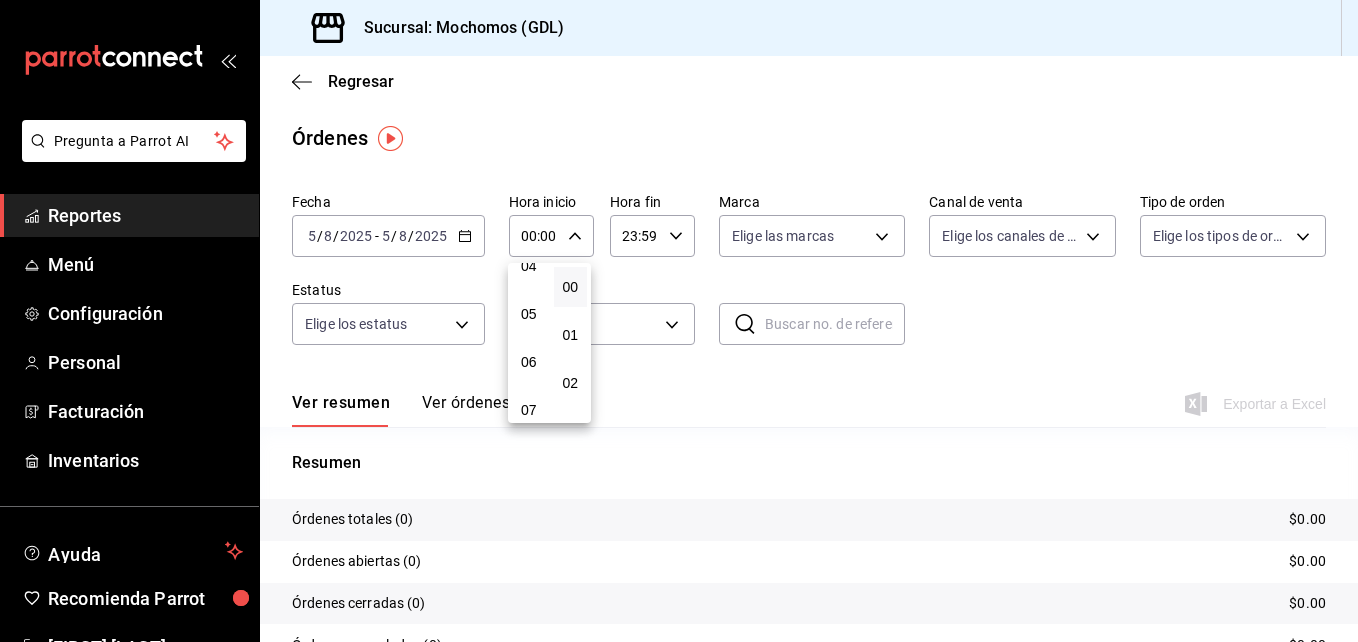 scroll, scrollTop: 240, scrollLeft: 0, axis: vertical 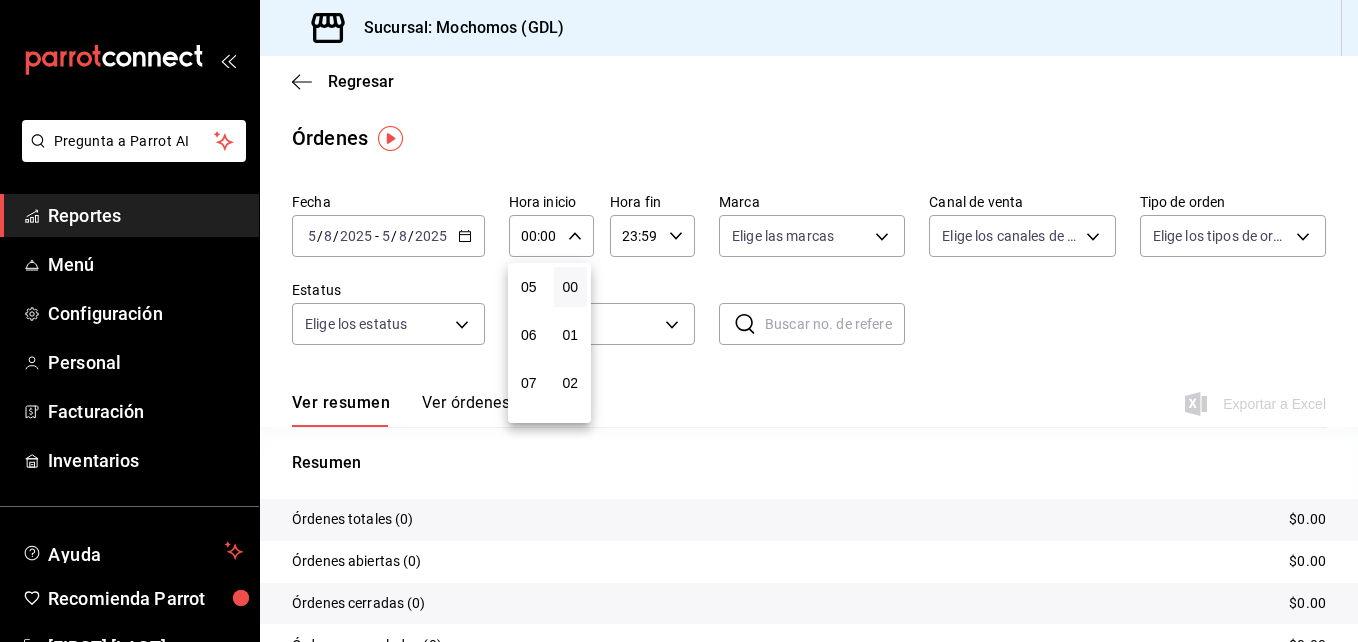 click on "05" at bounding box center [529, 287] 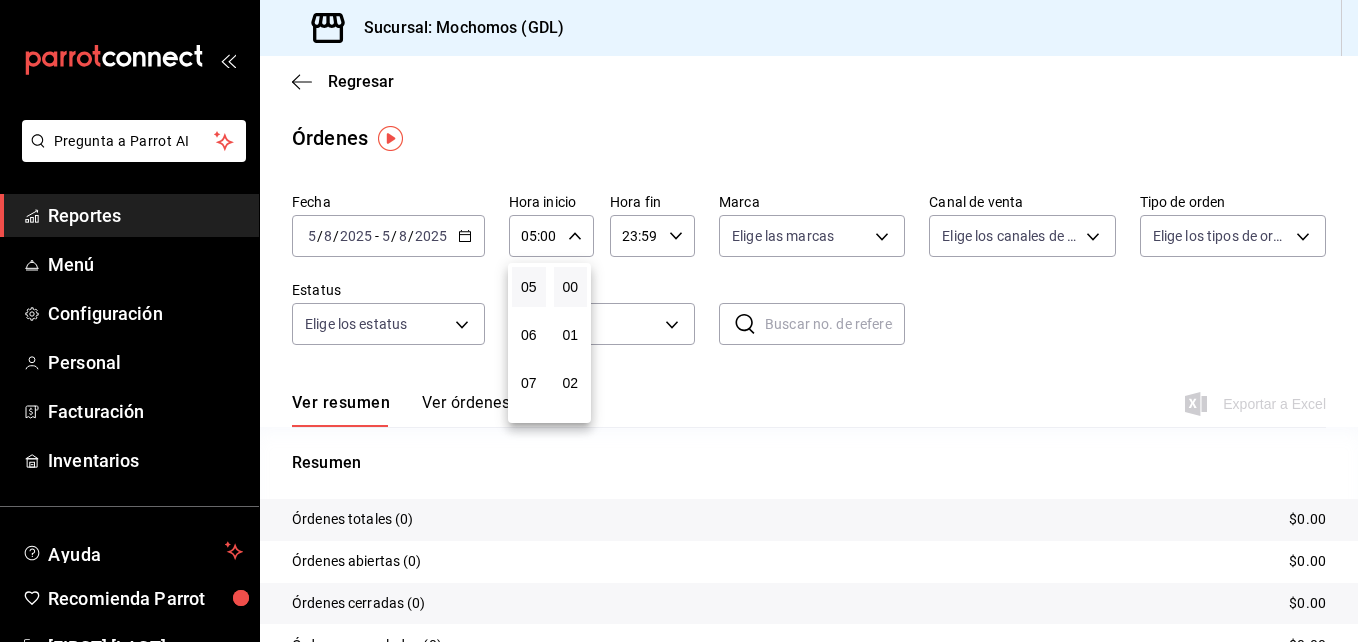 click at bounding box center [679, 321] 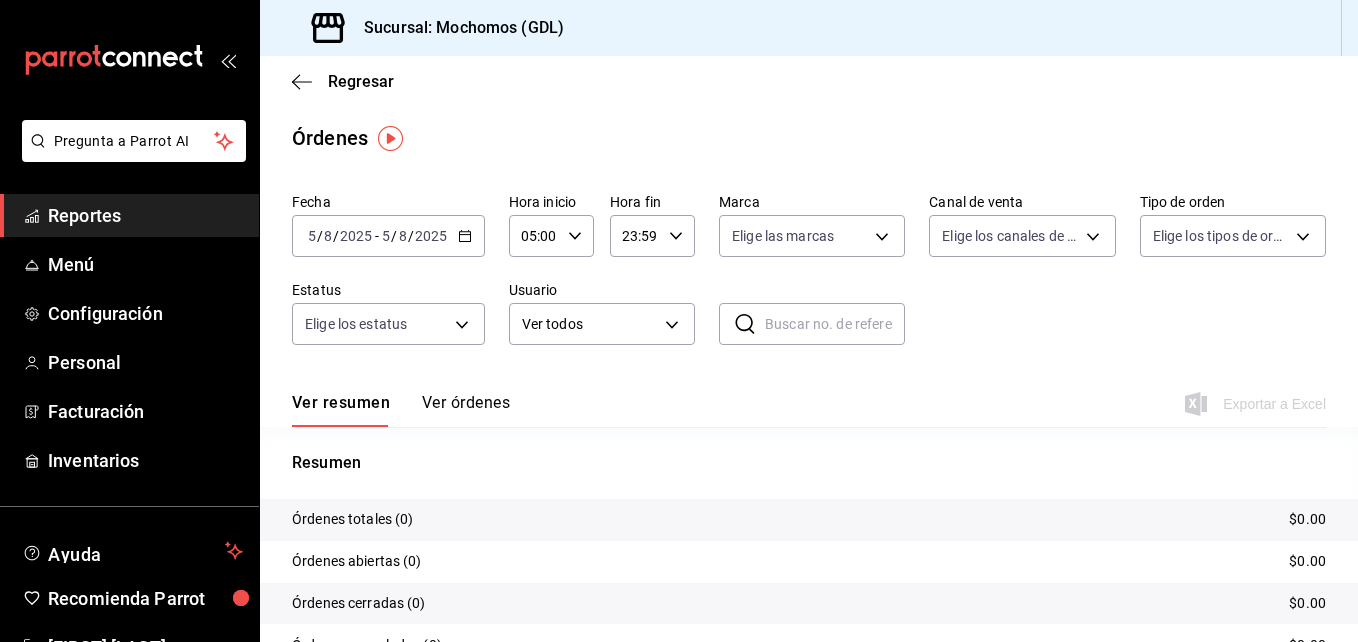 click on "2025-08-05 5 / 8 / 2025 - 2025-08-05 5 / 8 / 2025" at bounding box center [388, 236] 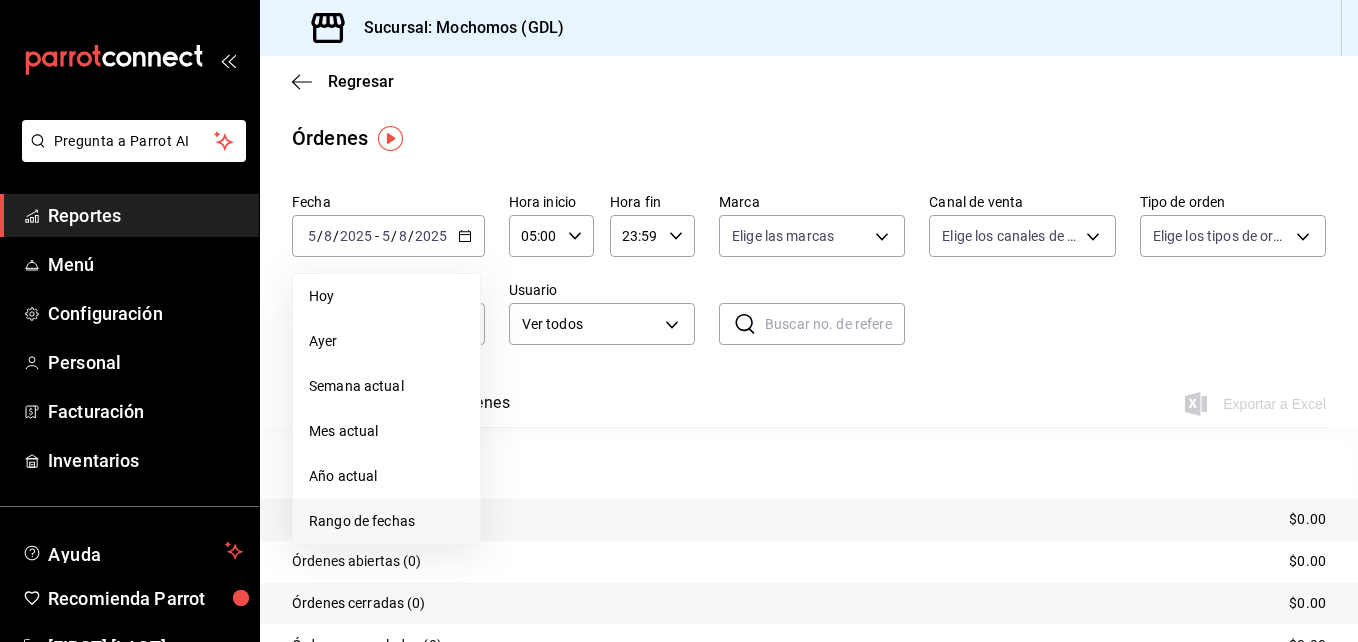 click on "Rango de fechas" at bounding box center (386, 521) 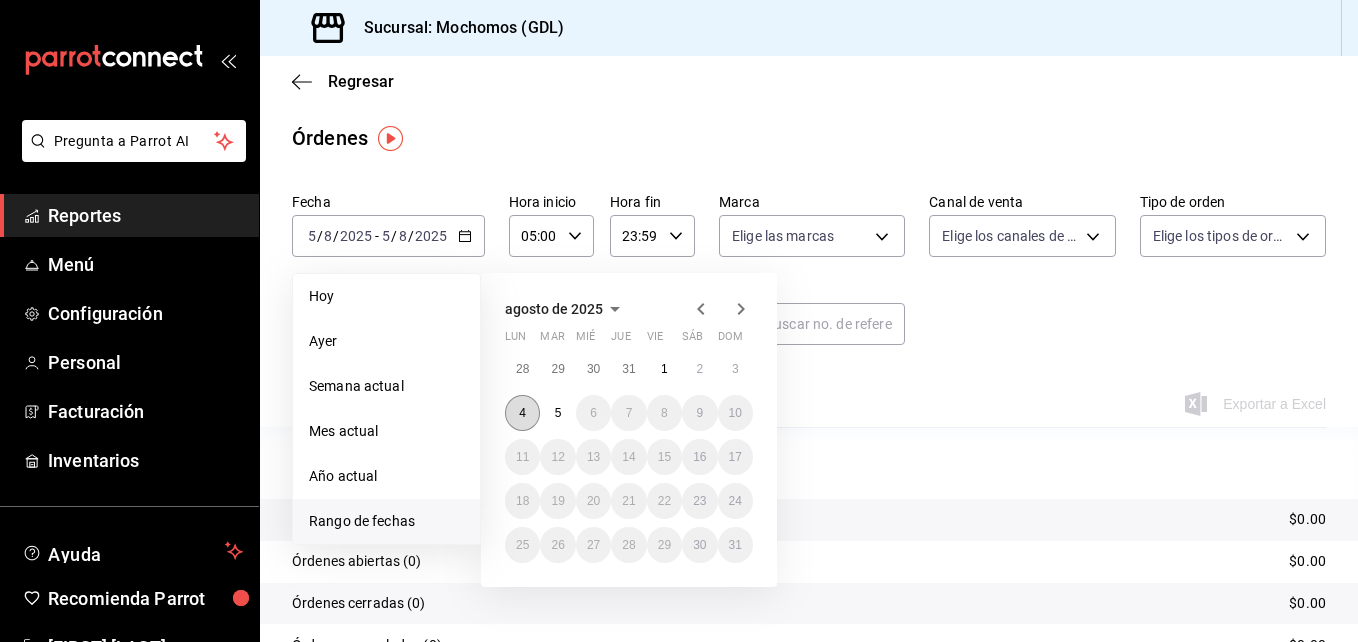 click on "4" at bounding box center [522, 413] 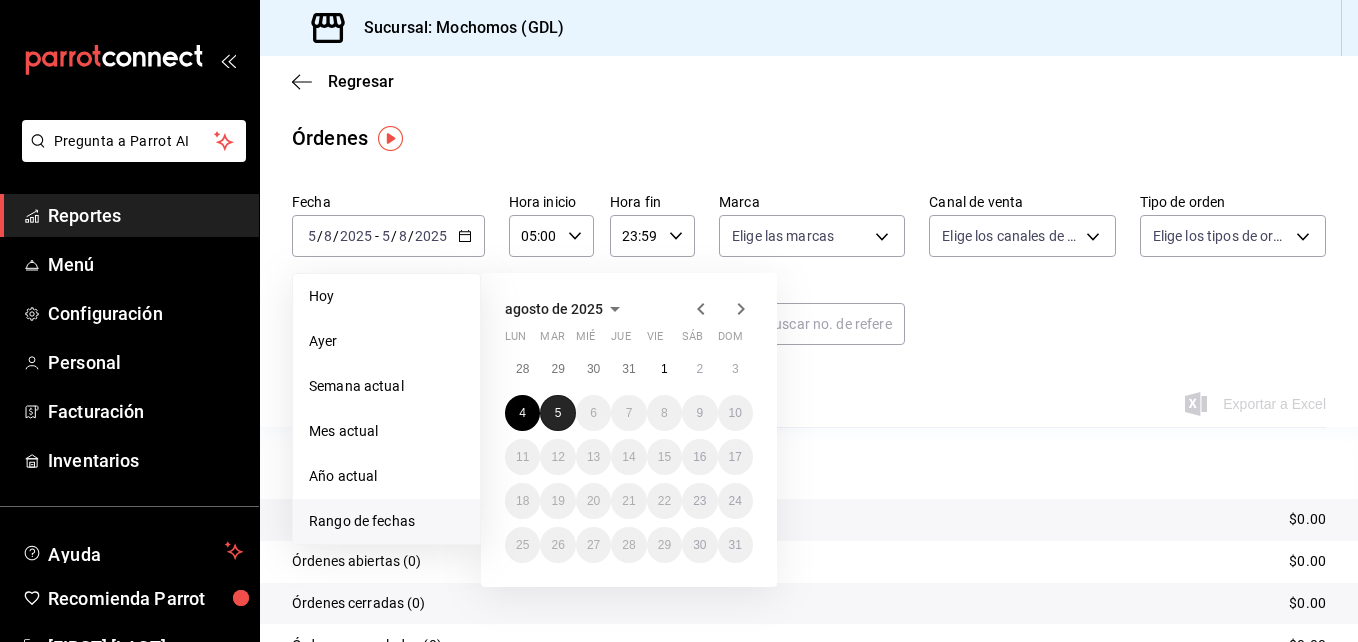 click on "5" at bounding box center (557, 413) 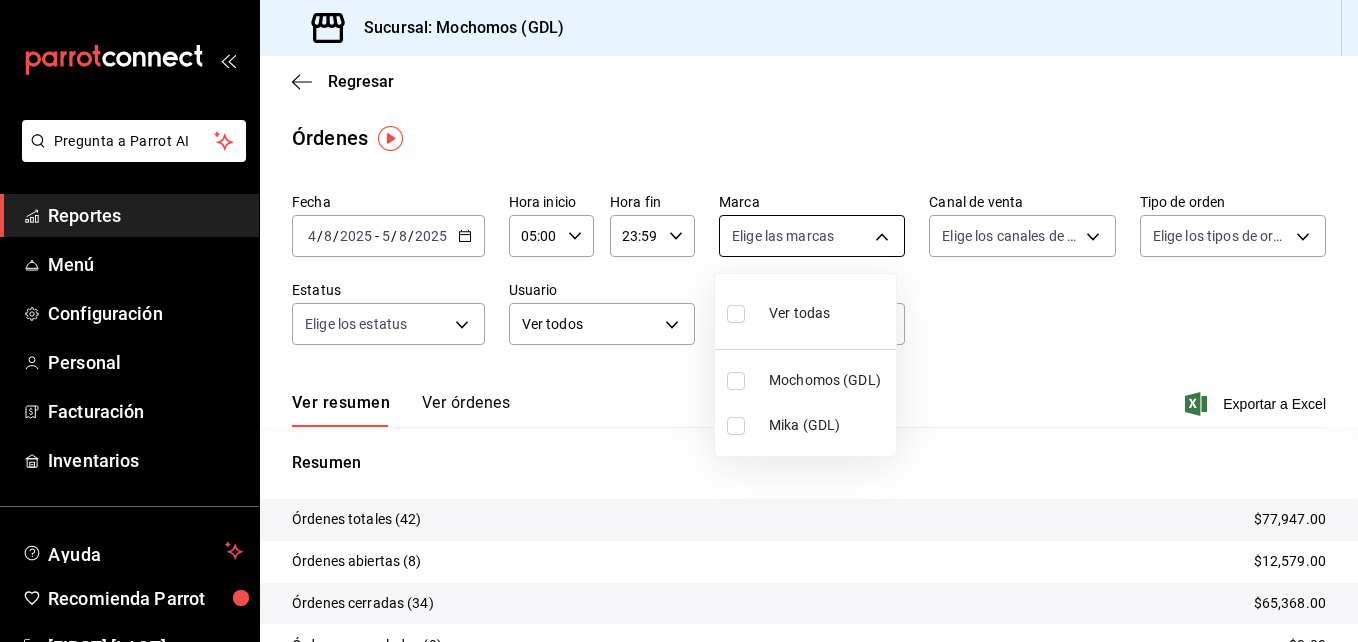 click on "Pregunta a Parrot AI Reportes   Menú   Configuración   Personal   Facturación   Inventarios   Ayuda Recomienda Parrot   [FIRST] [LAST]   Sugerir nueva función   Sucursal: Mochomos ([CITY]) Regresar Órdenes Fecha 2025-08-04 4 / 8 / 2025 - 2025-08-05 5 / 8 / 2025 Hora inicio 05:00 Hora inicio Hora fin 23:59 Hora fin Marca Elige las marcas Canal de venta Elige los canales de venta Tipo de orden Elige los tipos de orden Estatus Elige los estatus Usuario Ver todos ALL ​ ​ Ver resumen Ver órdenes Exportar a Excel Resumen Órdenes totales (42) $77,947.00 Órdenes abiertas (8) $12,579.00 Órdenes cerradas (34) $65,368.00 Órdenes canceladas (0) $0.00 Órdenes negadas (0) $0.00 ¿Quieres ver el consumo promedio por orden y comensal? Ve al reporte de Ticket promedio Pregunta a Parrot AI Reportes   Menú   Configuración   Personal   Facturación   Inventarios   Ayuda Recomienda Parrot   [FIRST] [LAST]   Sugerir nueva función   GANA 1 MES GRATIS EN TU SUSCRIPCIÓN AQUÍ Ver video tutorial Ir a video (81) 2046 6363" at bounding box center (679, 321) 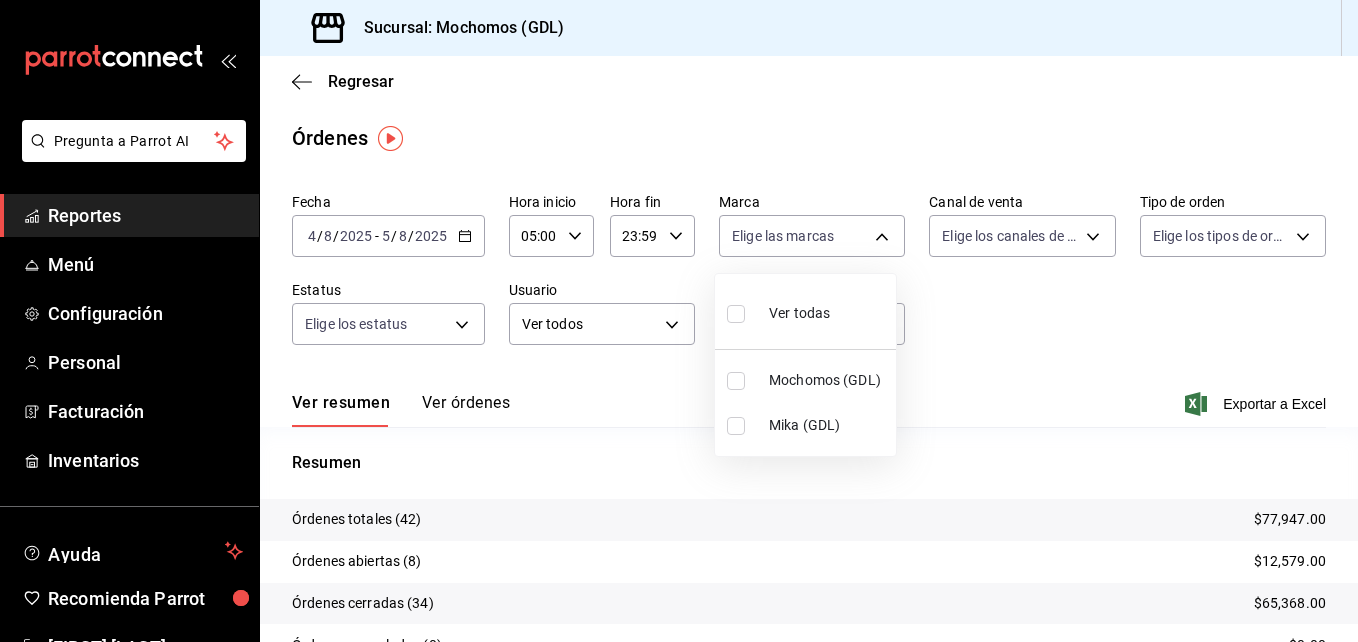 click at bounding box center [740, 426] 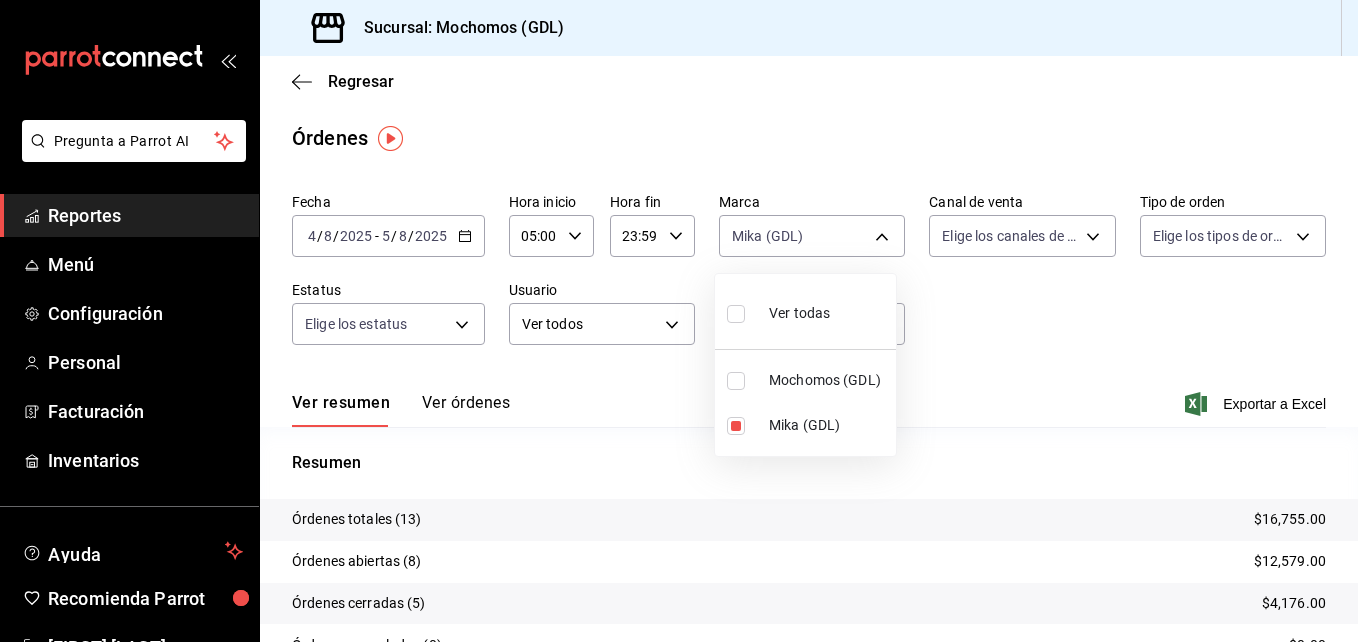 click at bounding box center (679, 321) 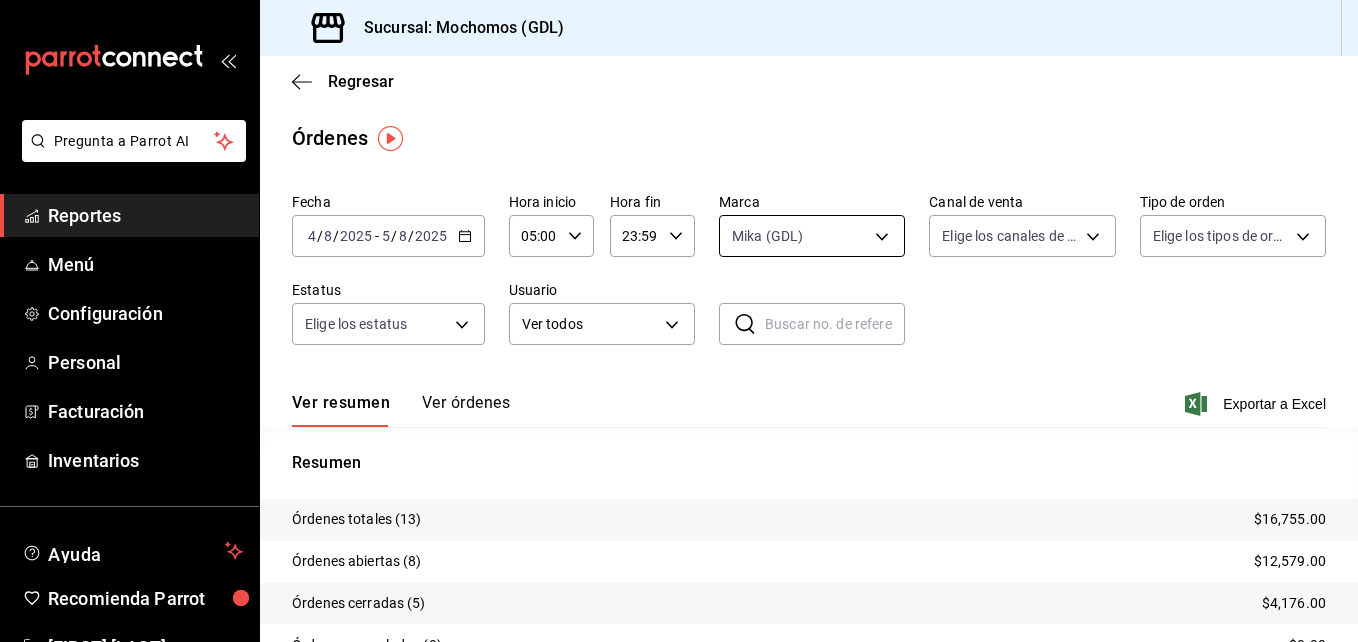 click on "Pregunta a Parrot AI Reportes   Menú   Configuración   Personal   Facturación   Inventarios   Ayuda Recomienda Parrot   [FIRST] [LAST]   Sugerir nueva función   Sucursal: Mochomos ([CITY]) Regresar Órdenes Fecha 2025-08-04 4 / 8 / 2025 - 2025-08-05 5 / 8 / 2025 Hora inicio 05:00 Hora inicio Hora fin 23:59 Hora fin Marca Mika ([CITY]) 9cac9703-0c5a-4d8b-addd-5b6b571d65b9 Canal de venta Elige los canales de venta Tipo de orden Elige los tipos de orden Estatus Elige los estatus Usuario Ver todos ALL ​ ​ Ver resumen Ver órdenes Exportar a Excel Resumen Órdenes totales (13) $16,755.00 Órdenes abiertas (8) $12,579.00 Órdenes cerradas (5) $4,176.00 Órdenes canceladas (0) $0.00 Órdenes negadas (0) $0.00 ¿Quieres ver el consumo promedio por orden y comensal? Ve al reporte de Ticket promedio Pregunta a Parrot AI Reportes   Menú   Configuración   Personal   Facturación   Inventarios   Ayuda Recomienda Parrot   [FIRST] [LAST]   Sugerir nueva función   GANA 1 MES GRATIS EN TU SUSCRIPCIÓN AQUÍ Ir a video" at bounding box center [679, 321] 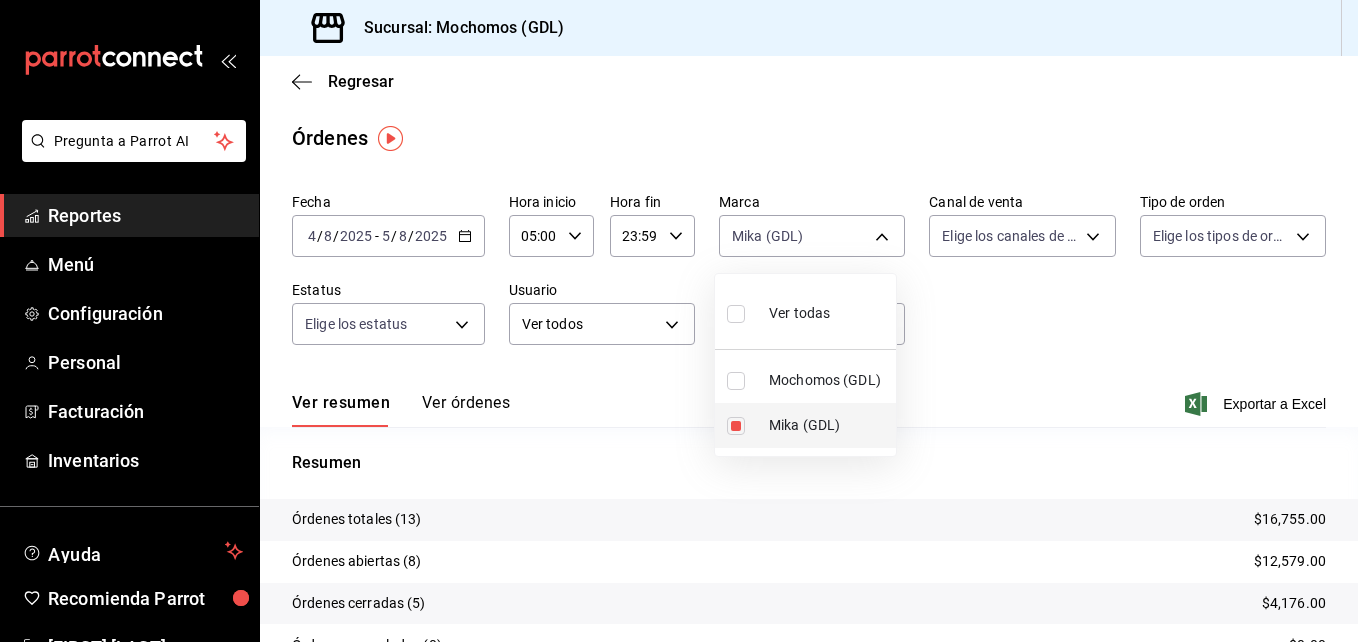 click at bounding box center (736, 426) 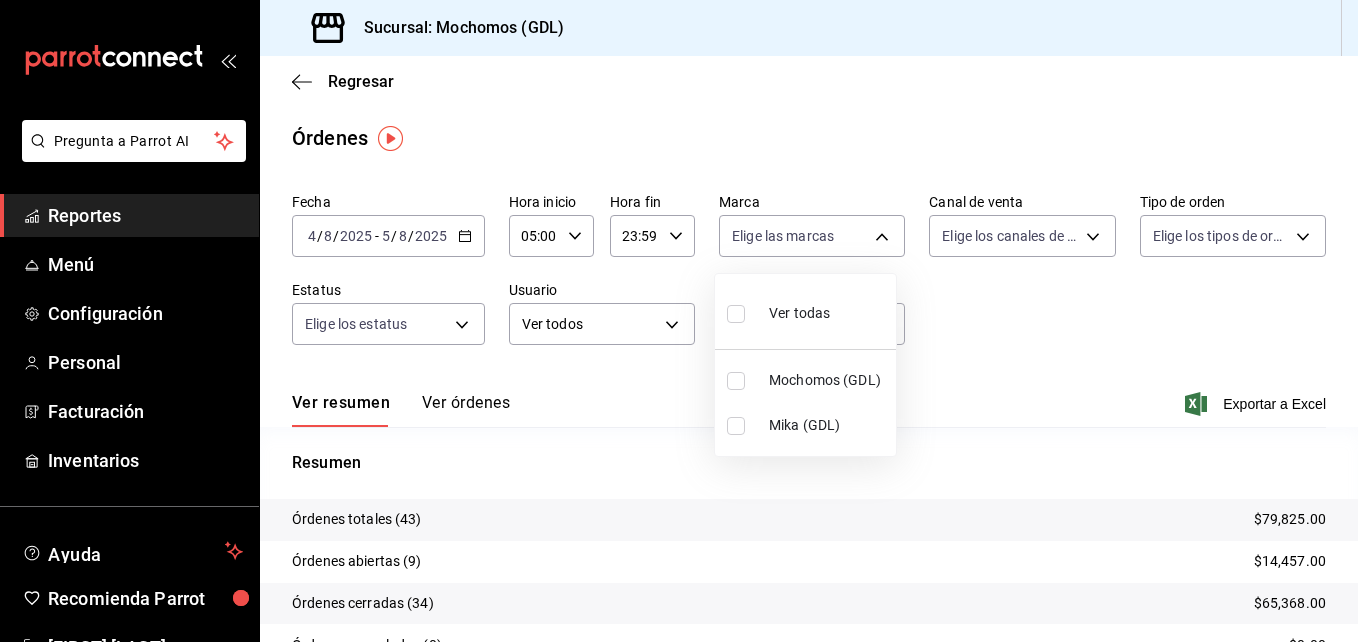 click at bounding box center (736, 426) 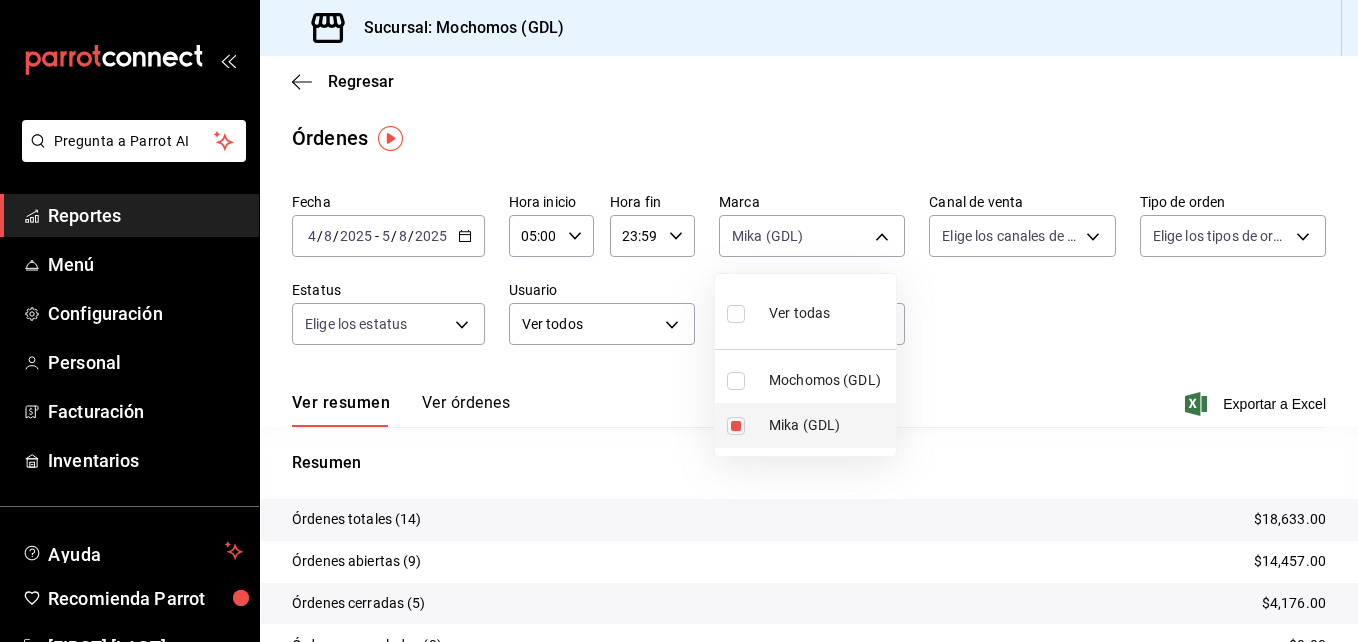 click at bounding box center [736, 426] 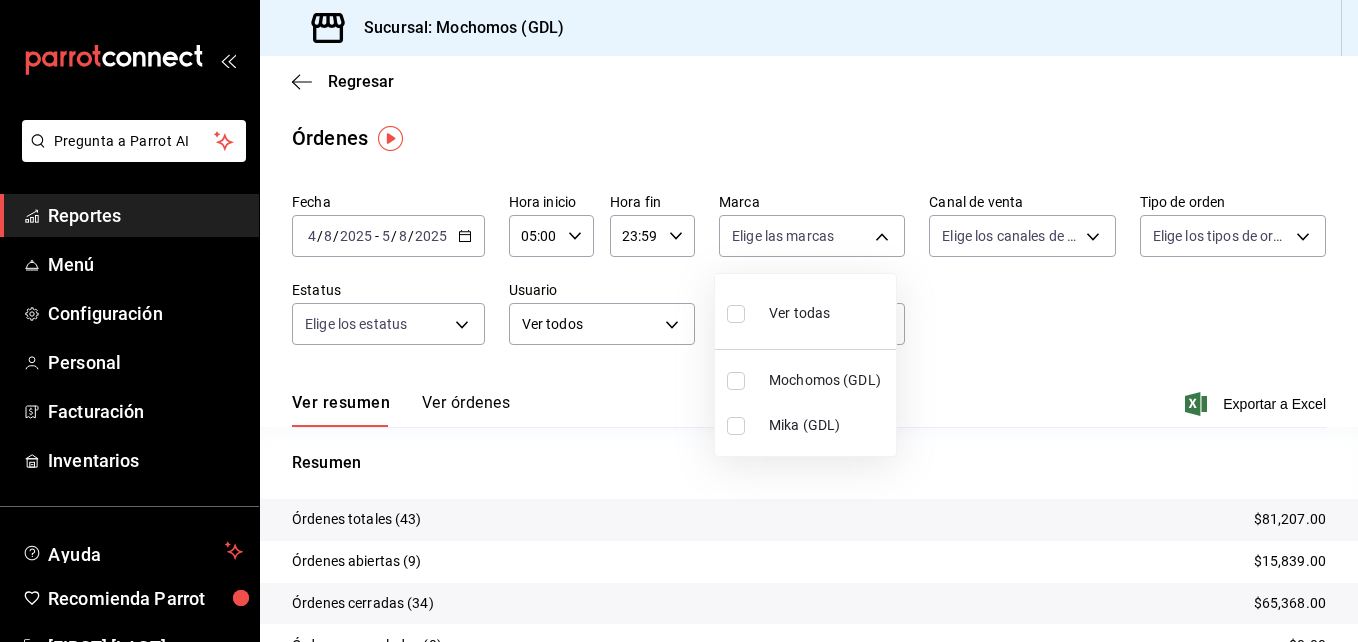 click at bounding box center [736, 426] 